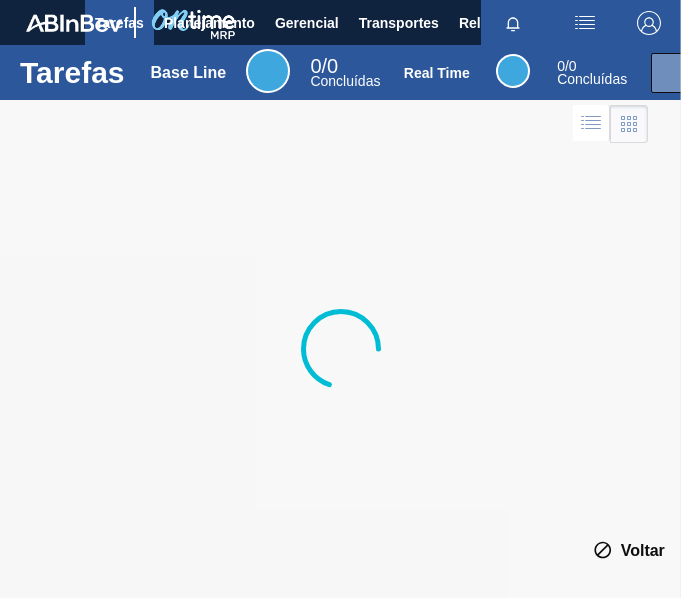 scroll, scrollTop: 0, scrollLeft: 0, axis: both 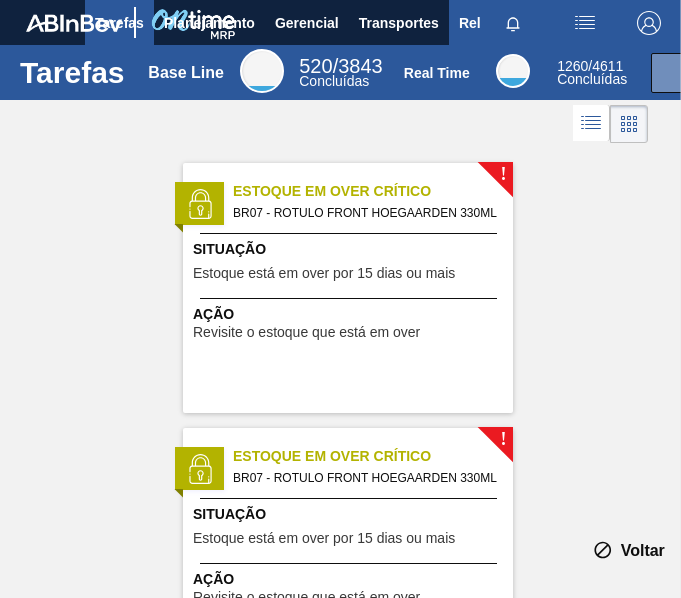 click on "Relatórios" at bounding box center (493, 23) 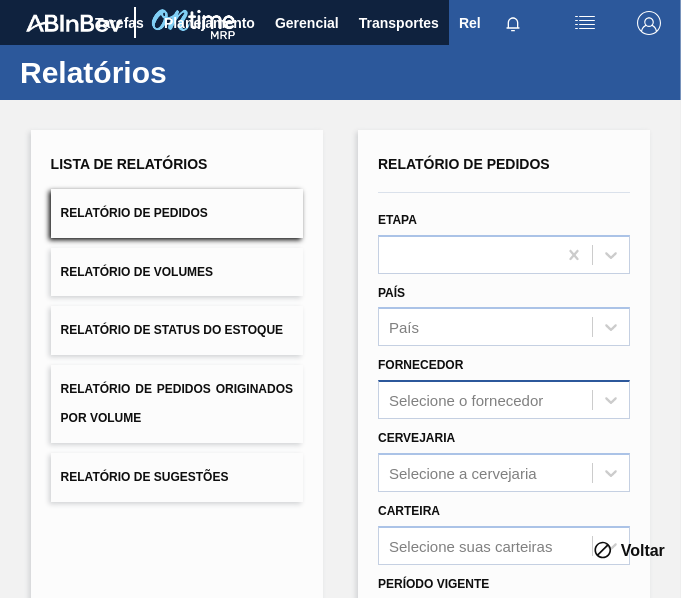 click on "Selecione o fornecedor" at bounding box center [504, 399] 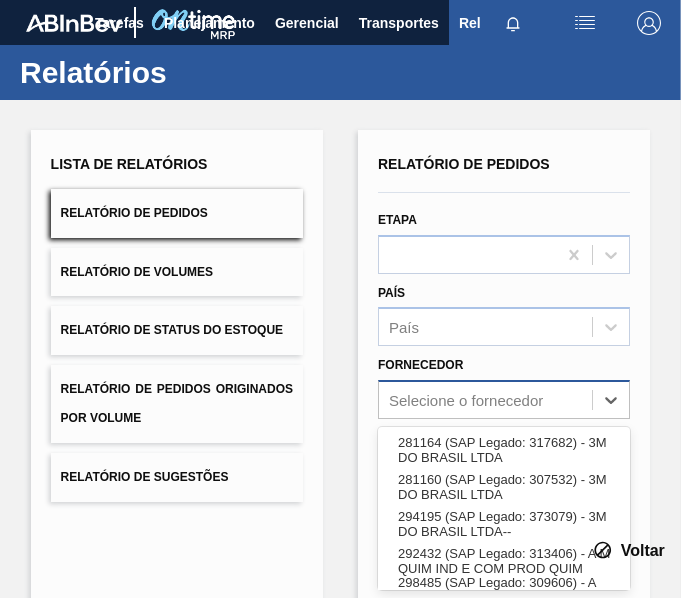 scroll, scrollTop: 137, scrollLeft: 0, axis: vertical 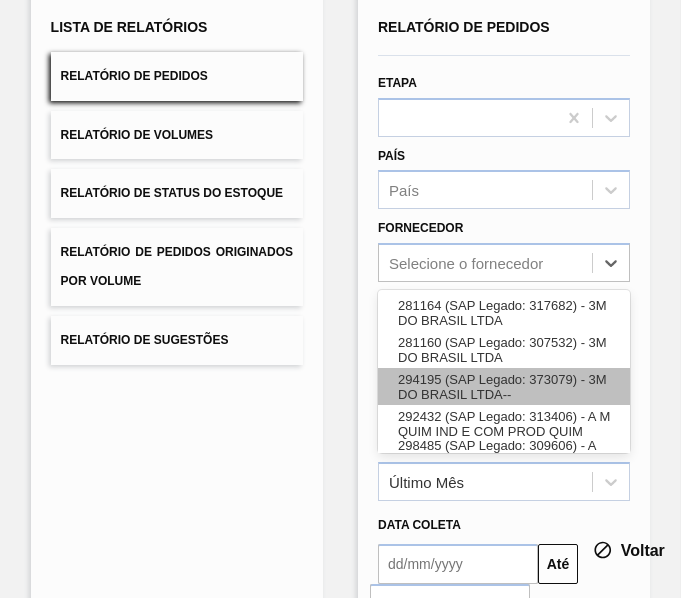 paste on "295201" 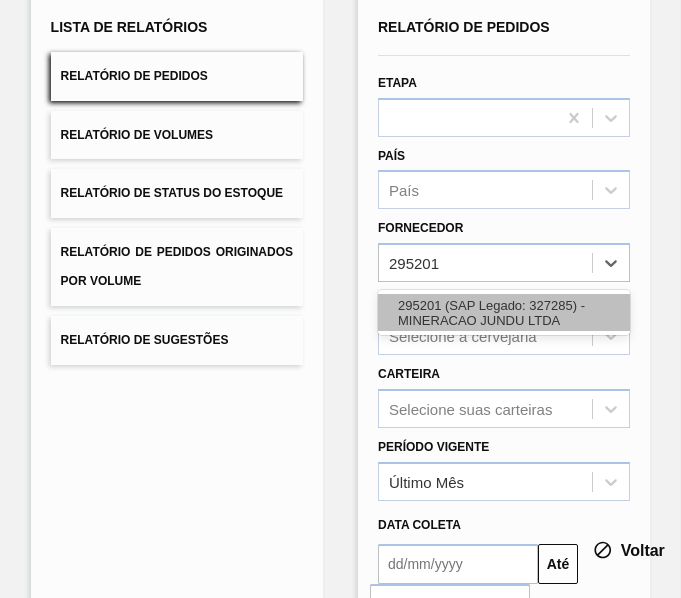 click on "295201 (SAP Legado: 327285) - MINERACAO JUNDU LTDA" at bounding box center (504, 312) 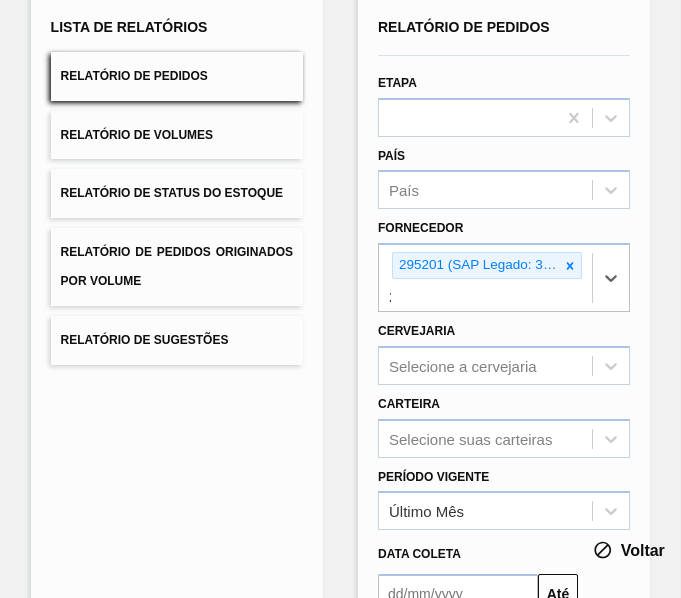 type 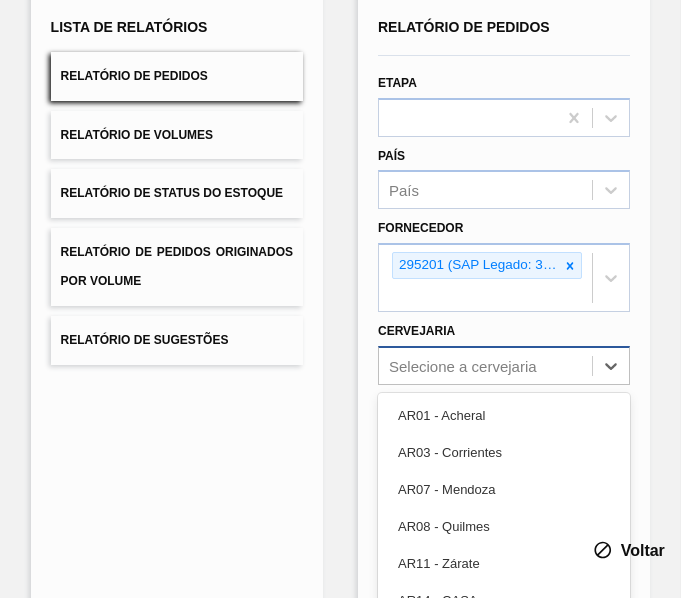 paste on "brv3" 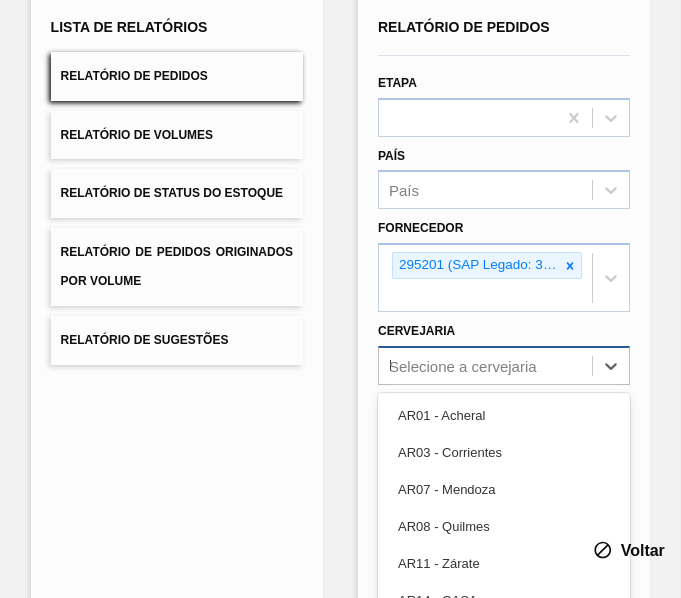 scroll, scrollTop: 240, scrollLeft: 0, axis: vertical 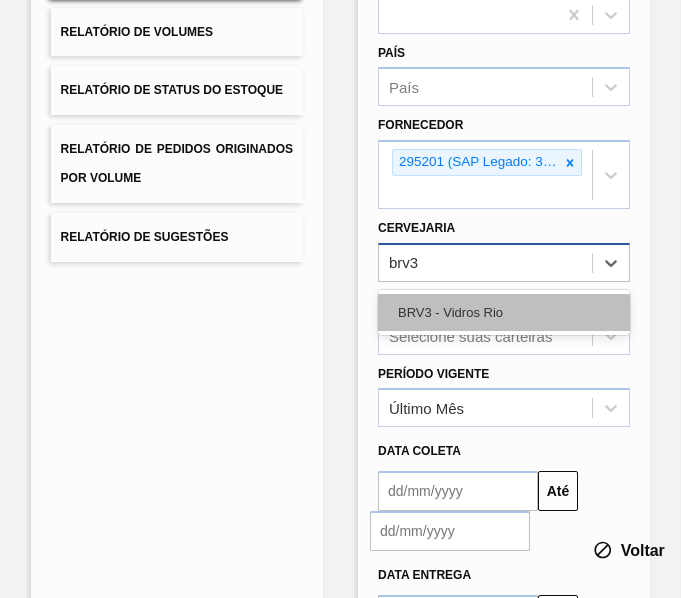 click on "BRV3 - Vidros Rio" at bounding box center [504, 312] 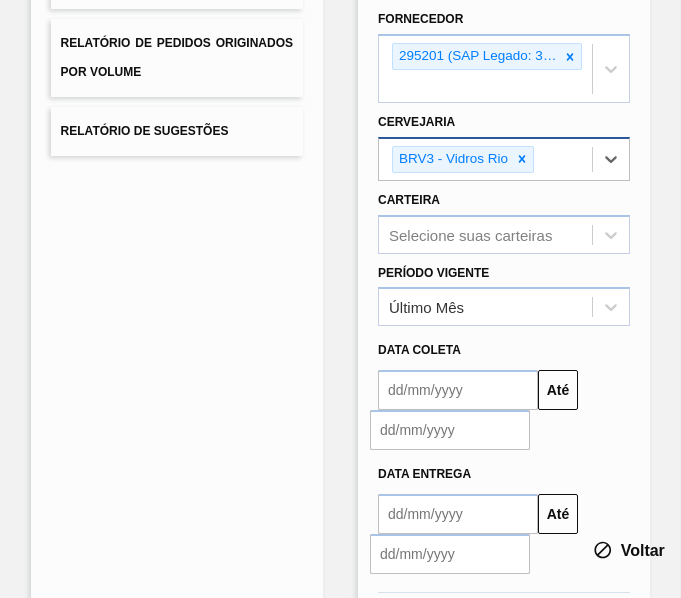 scroll, scrollTop: 399, scrollLeft: 0, axis: vertical 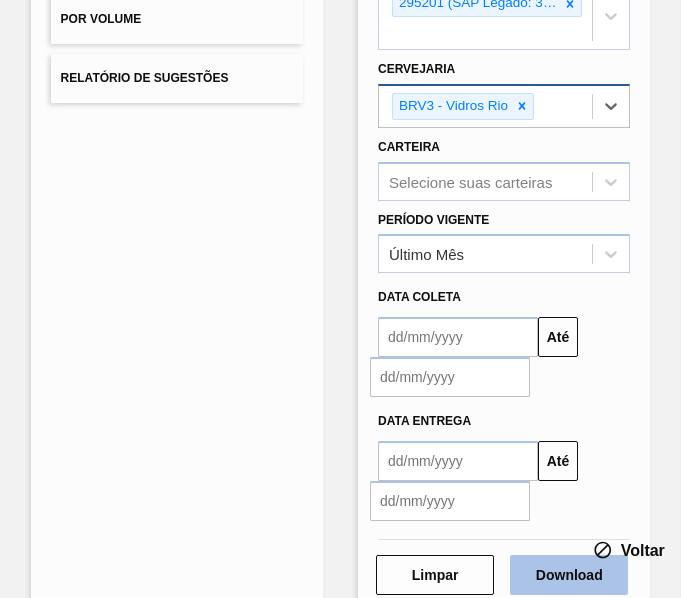 click on "Download" at bounding box center (569, 575) 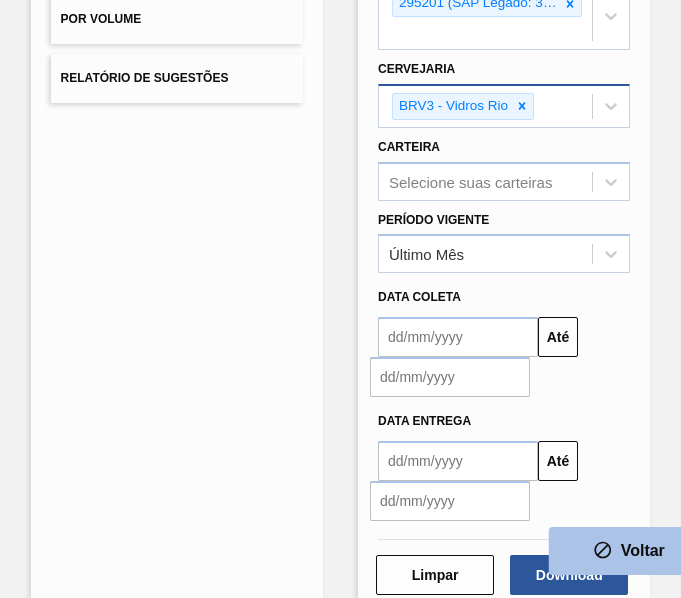 click on "Voltar" at bounding box center [629, 551] 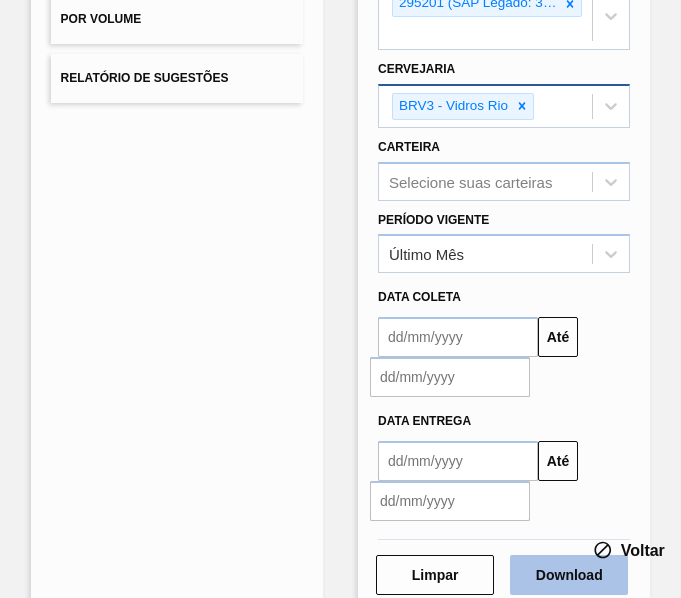 click on "Download" at bounding box center [569, 575] 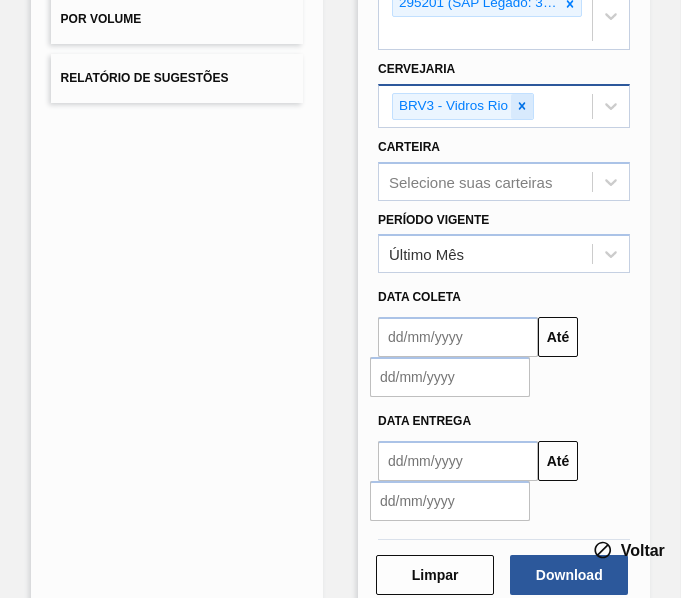 click 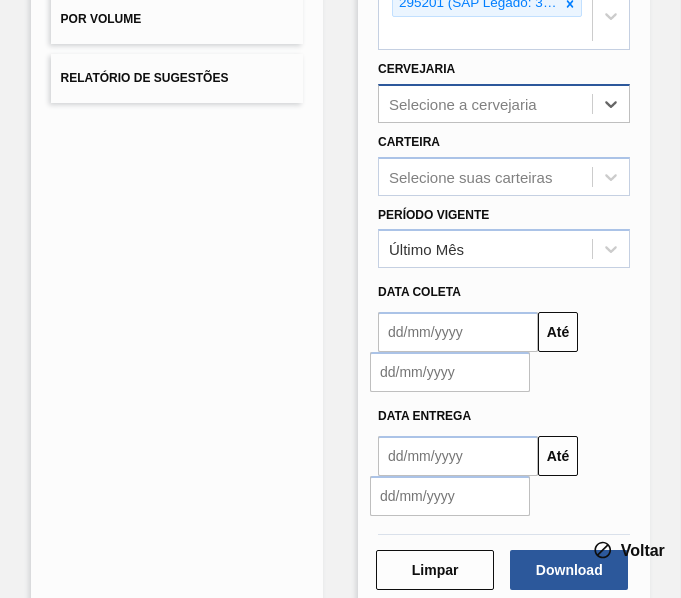 click on "Selecione a cervejaria" at bounding box center (485, 103) 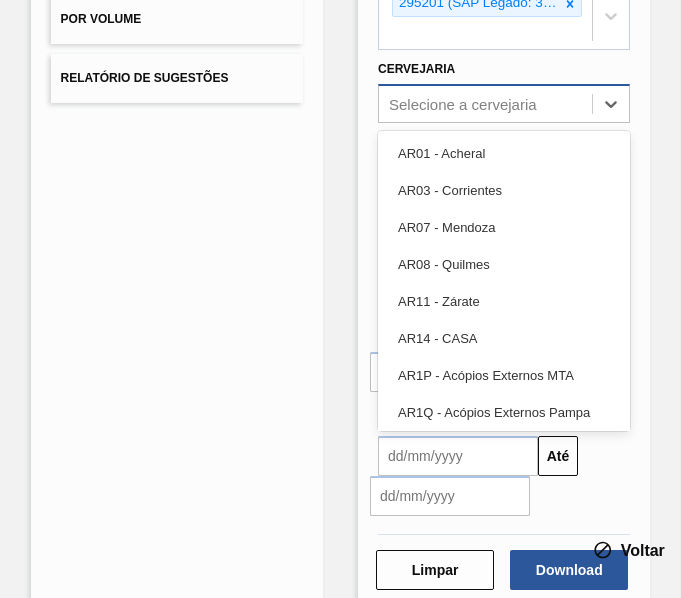 paste on "br05" 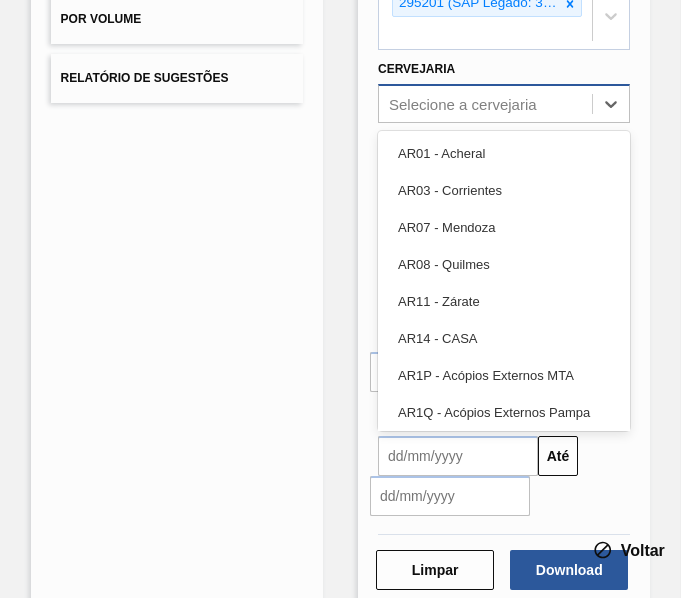 type on "br05" 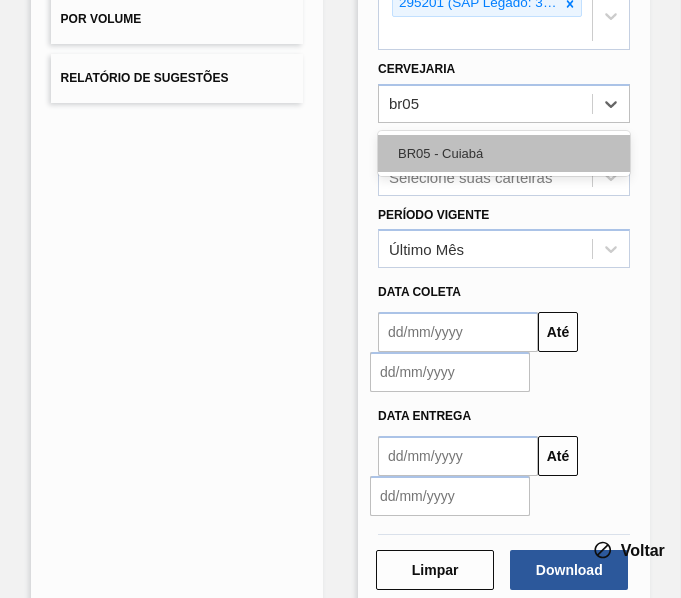 click on "BR05 - Cuiabá" at bounding box center [504, 153] 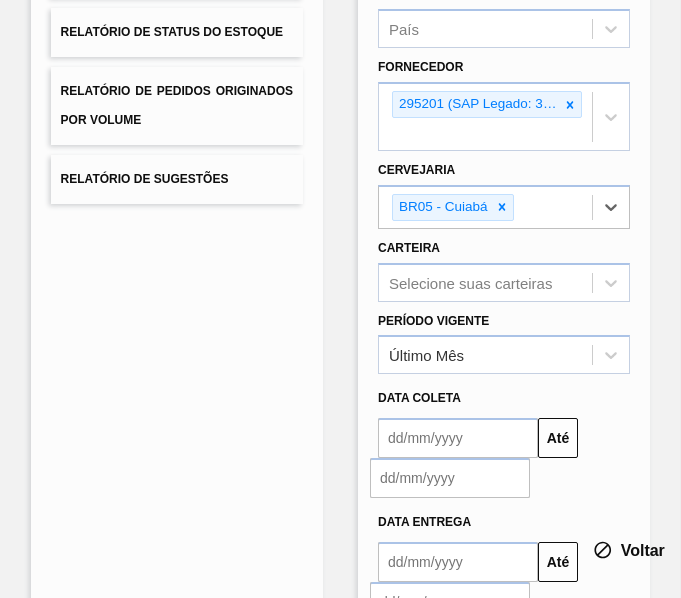 scroll, scrollTop: 265, scrollLeft: 0, axis: vertical 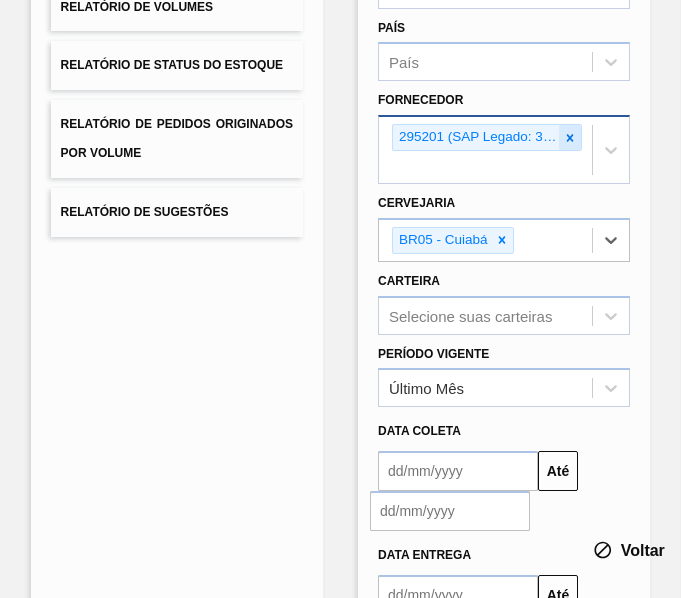 click at bounding box center (570, 137) 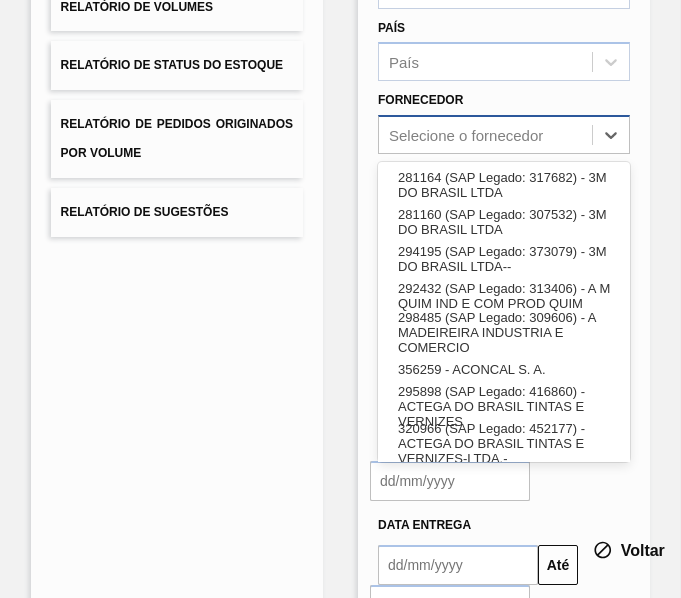 click on "Selecione o fornecedor" at bounding box center [466, 135] 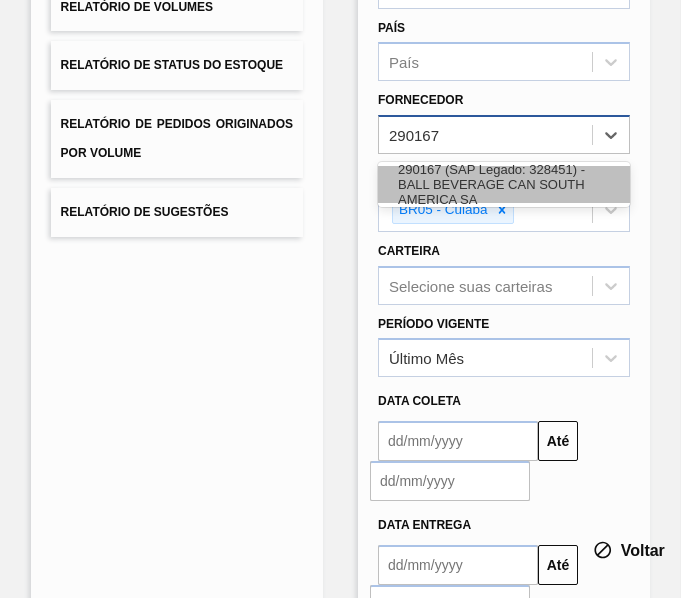 click on "290167 (SAP Legado: 328451) - BALL BEVERAGE CAN SOUTH AMERICA SA" at bounding box center (504, 184) 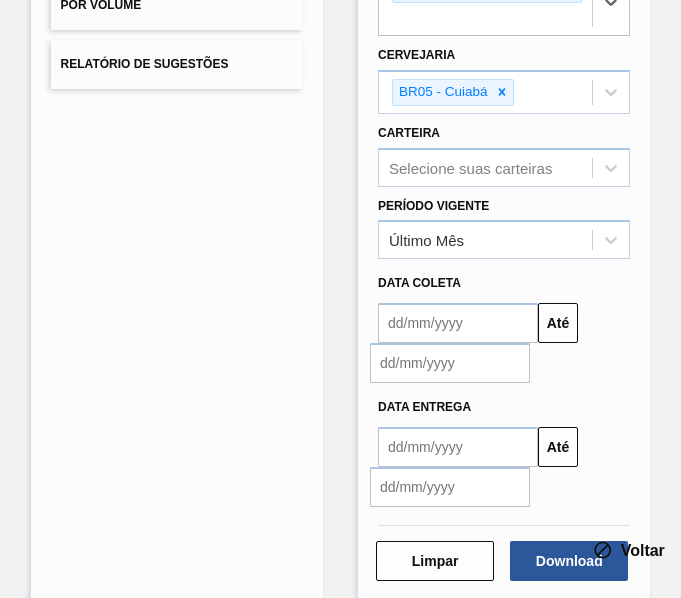scroll, scrollTop: 443, scrollLeft: 0, axis: vertical 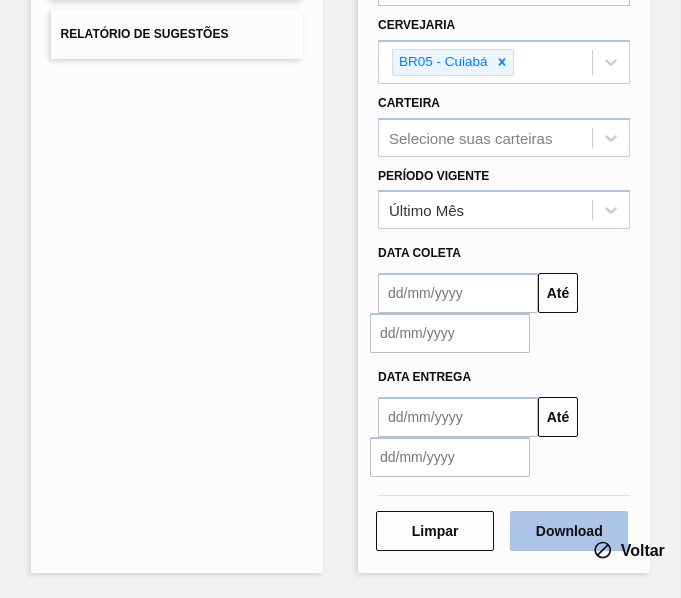 click on "Download" at bounding box center [569, 531] 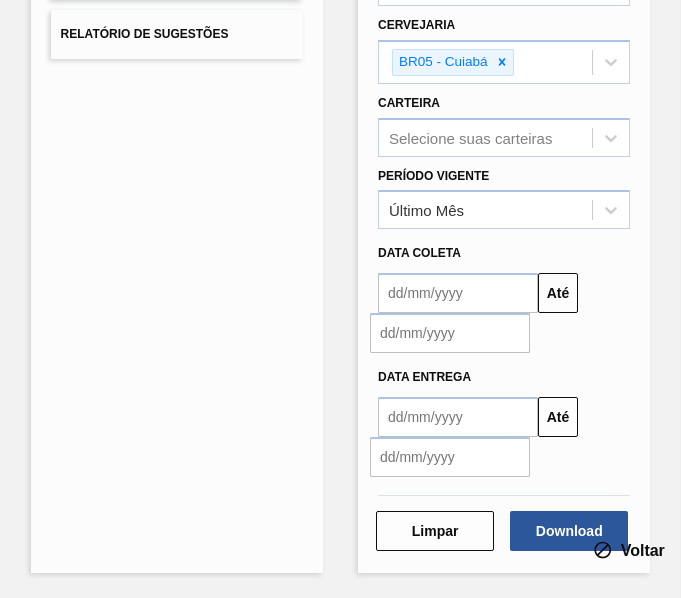 type 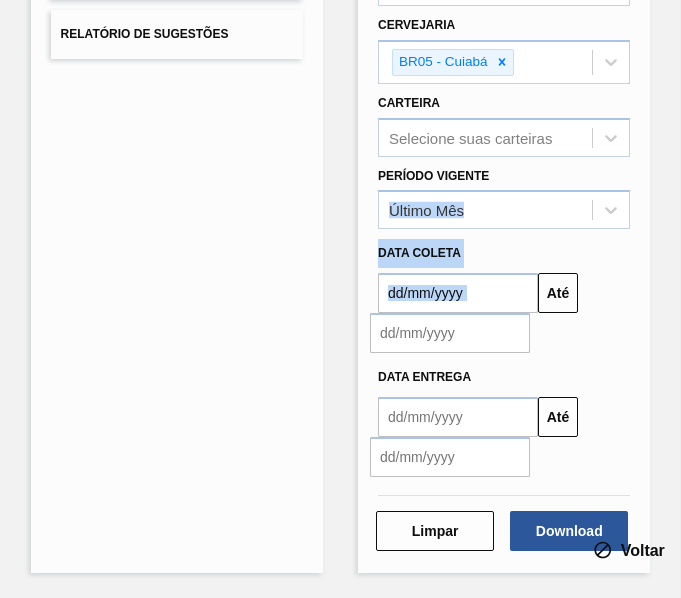 drag, startPoint x: 677, startPoint y: 286, endPoint x: 674, endPoint y: 166, distance: 120.03749 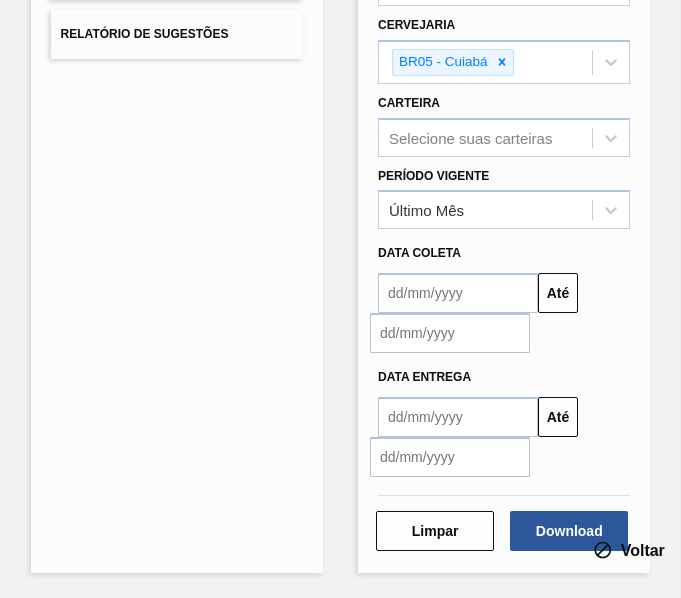 scroll, scrollTop: 0, scrollLeft: 0, axis: both 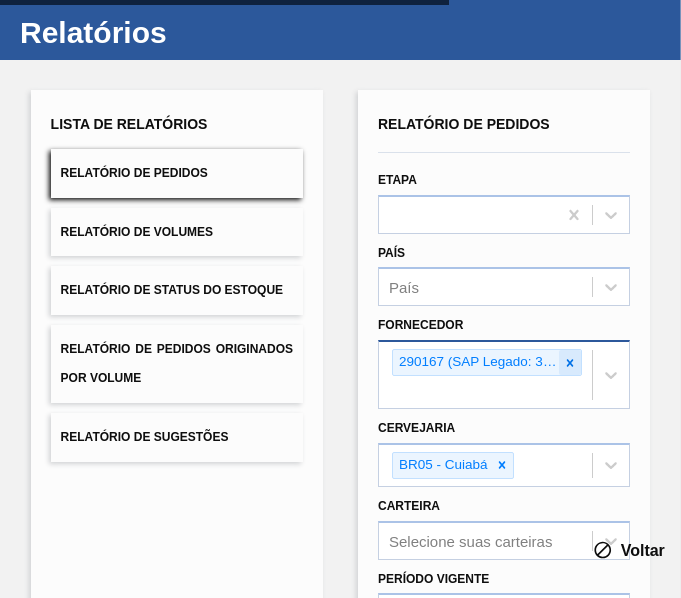 click 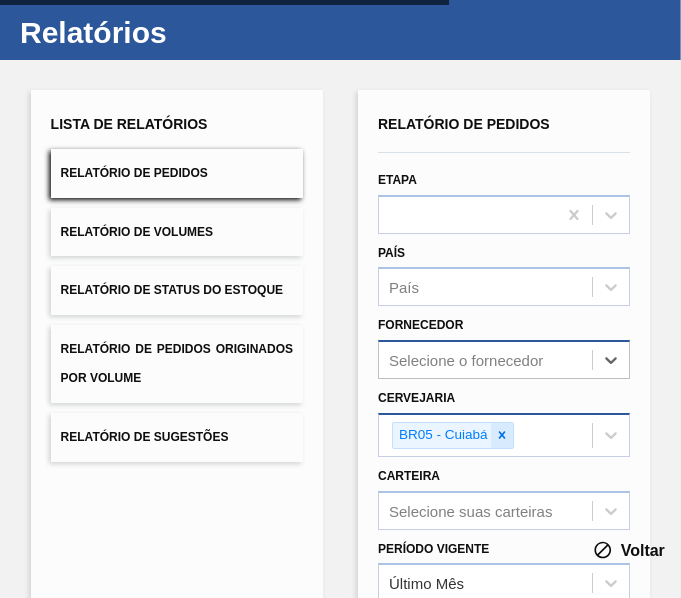 click 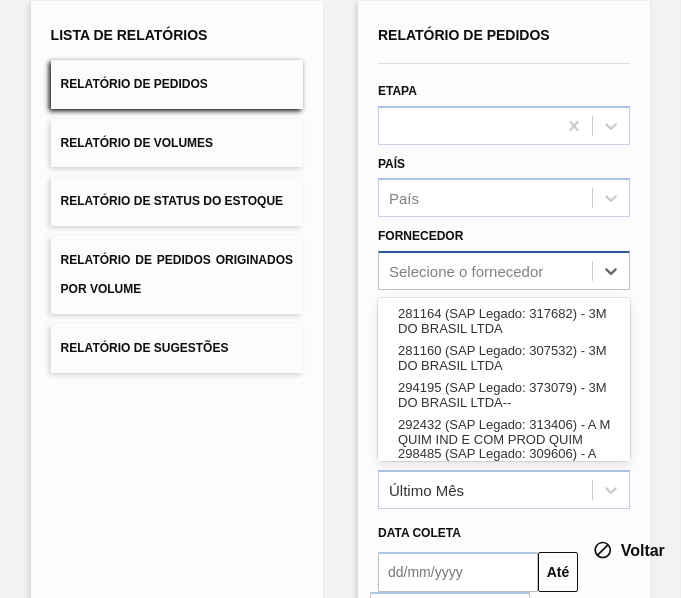 click on "option 290167 (SAP Legado: 328451) - BALL BEVERAGE CAN SOUTH AMERICA SA, deselected. option 281160 (SAP Legado: 307532) - 3M DO BRASIL LTDA focused, 2 of 101. 101 results available. Use Up and Down to choose options, press Enter to select the currently focused option, press Escape to exit the menu, press Tab to select the option and exit the menu. Selecione o fornecedor 281164 (SAP Legado: 317682) - 3M DO BRASIL LTDA 281160 (SAP Legado: 307532) - 3M DO BRASIL LTDA 294195 (SAP Legado: 373079) - 3M DO BRASIL LTDA-- 292432 (SAP Legado: 313406) - A M QUIM IND E COM PROD QUIM 298485 (SAP Legado: 309606) - A MADEIREIRA INDUSTRIA E COMERCIO 356259 - ACONCAL S. A. 295898 (SAP Legado: 416860) - ACTEGA DO BRASIL TINTAS E VERNIZES 320966 (SAP Legado: 452177) - ACTEGA DO BRASIL TINTAS E VERNIZES-LTDA.- 277667 (SAP Legado: 429261) - ACTEGA DS GmbH-- 303837 (SAP Legado: 437669) - ADEL COCO BRASIL INDUSTRIA E 293737 (SAP Legado: 304221) - AEB BIOQUIMICA LATINO AMERICANA SA 295962 (SAP Legado: 363042) - AKZO NOBEL LTDA" at bounding box center [504, 270] 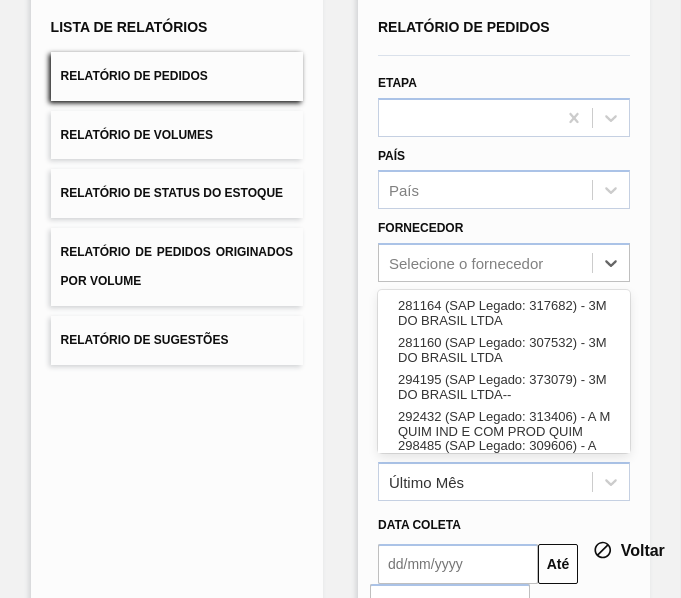 paste on "320622" 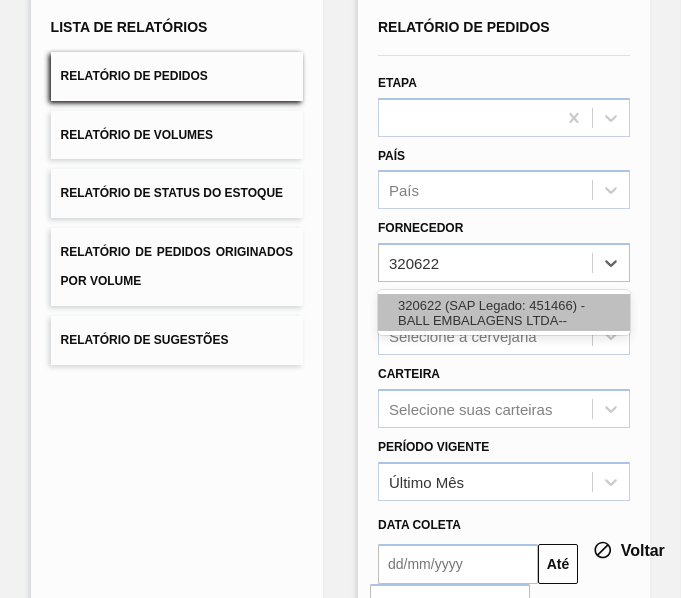 click on "320622 (SAP Legado: 451466) - BALL EMBALAGENS LTDA--" at bounding box center (504, 312) 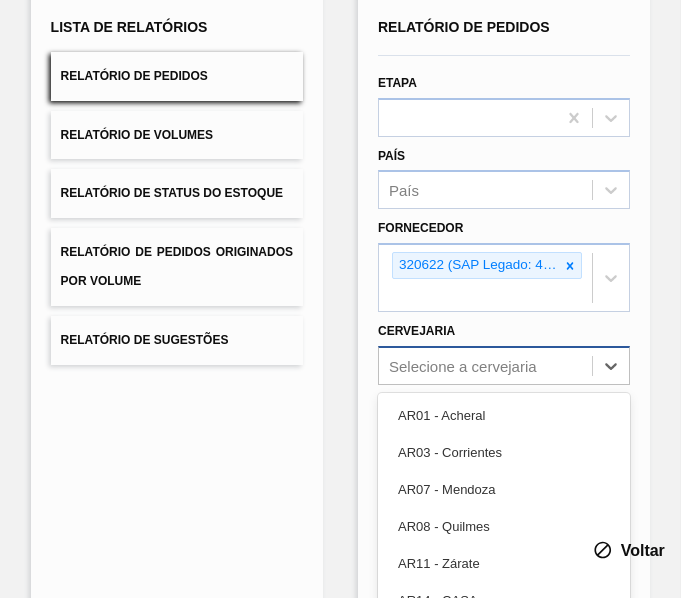scroll, scrollTop: 240, scrollLeft: 0, axis: vertical 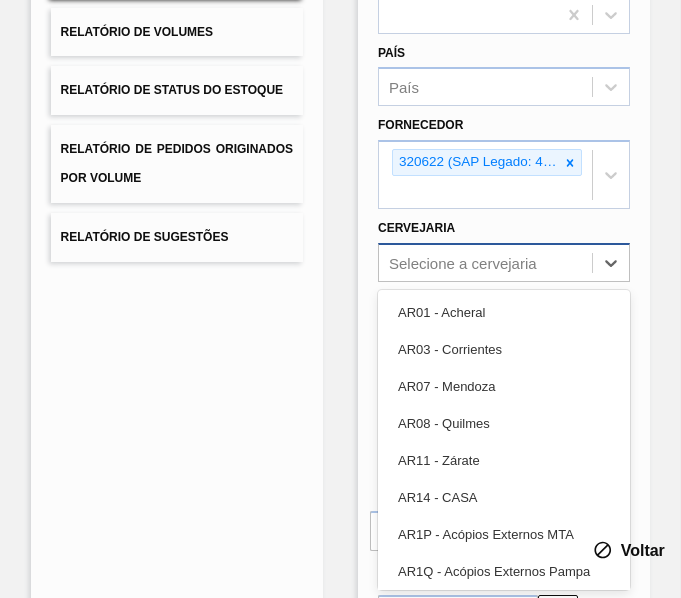 click on "option BR05 - [CITY], deselected. option AR03 - Corrientes focused, 2 of 92. 92 results available. Use Up and Down to choose options, press Enter to select the currently focused option, press Escape to exit the menu, press Tab to select the option and exit the menu. Selecione a cervejaria AR01 - Acheral AR03 - Corrientes AR07 - Mendoza AR08 - Quilmes AR11 - Zárate AR14 - CASA AR1P - Acópios Externos MTA AR1Q - Acópios Externos Pampa AR1R - Puertos Pampa AR1U - Puertos MTA ARV2 - Cerveceria y malteria quilmes saica y g ARV4 - Maltaria Pampa SA ARV5 - Planta de Semilla MTA ARV6 - Planta de Semilla MTA2 ARV7 - Llavajol ARV8 - Unidade Semilla Pampa ARV9 - Pellegrini (baja) ARX1 - Fact. Remota - TRUCK BO01 - Huari BO02 - La Paz BO03 - Santa Cruz BO04 - Taquiña BO05 - El Alto BO07 - Sacaba BO08 - Tarija BO09 - Acopio Capsa BOV1 - ENALBO BR02 - Sergipe BR03 - Aquiraz BR04 - Camaçari BR05 - Cuiabá BR06 - João Pessoa BR07 - Macacu BR08 - Teresina BR09 - Agudos BR10 - Guarulhos BR11 - São Luís BR12 - Cebrasa" at bounding box center [504, 262] 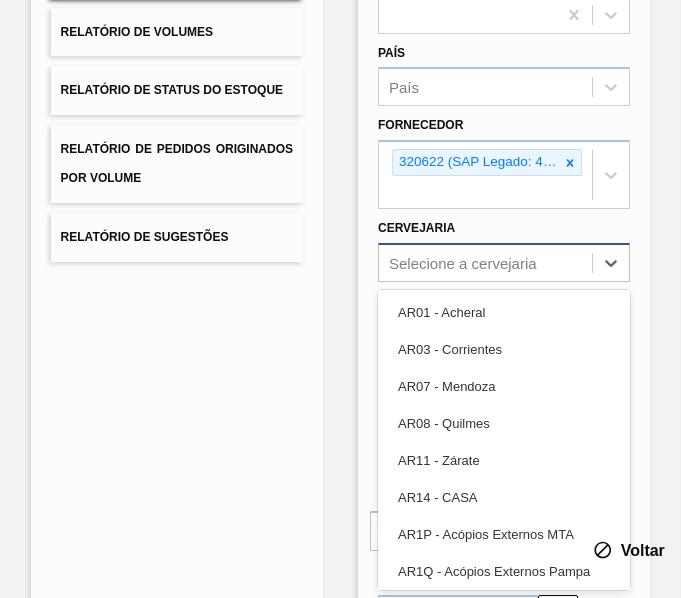 paste on "BR02" 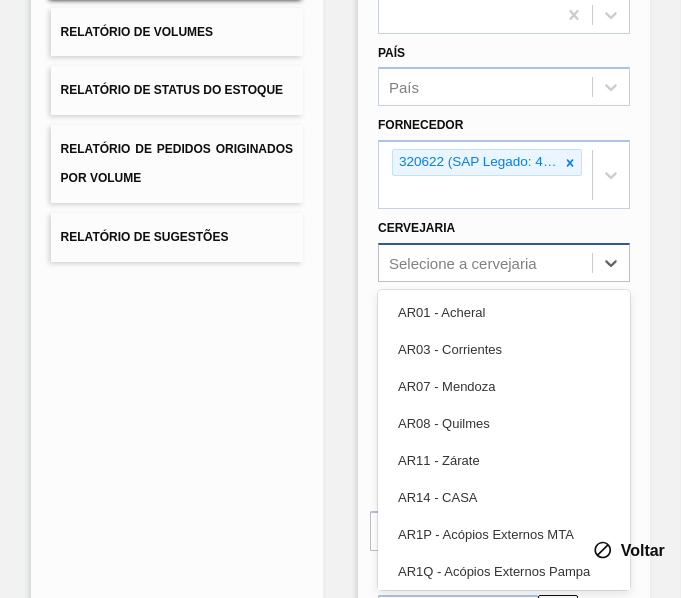 type on "BR02" 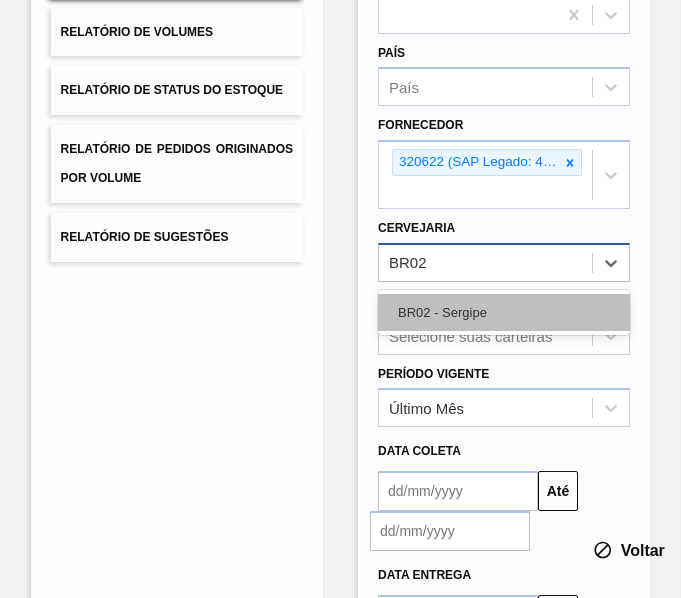 click on "BR02 - Sergipe" at bounding box center [504, 312] 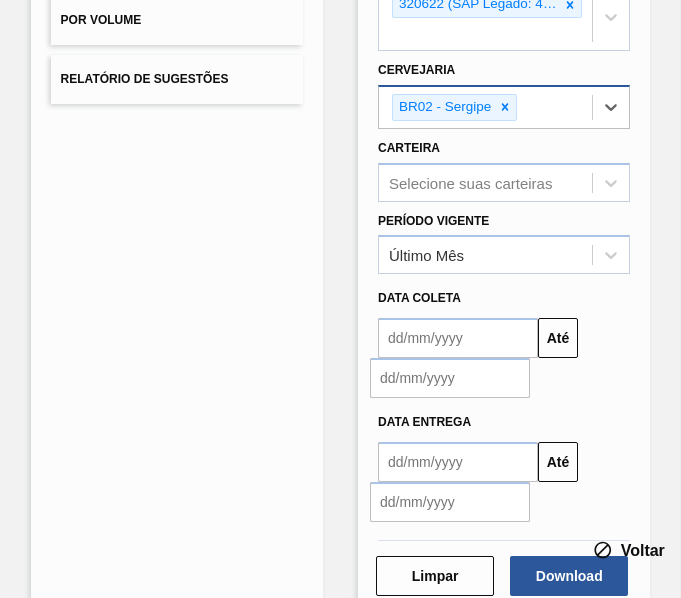 scroll, scrollTop: 443, scrollLeft: 0, axis: vertical 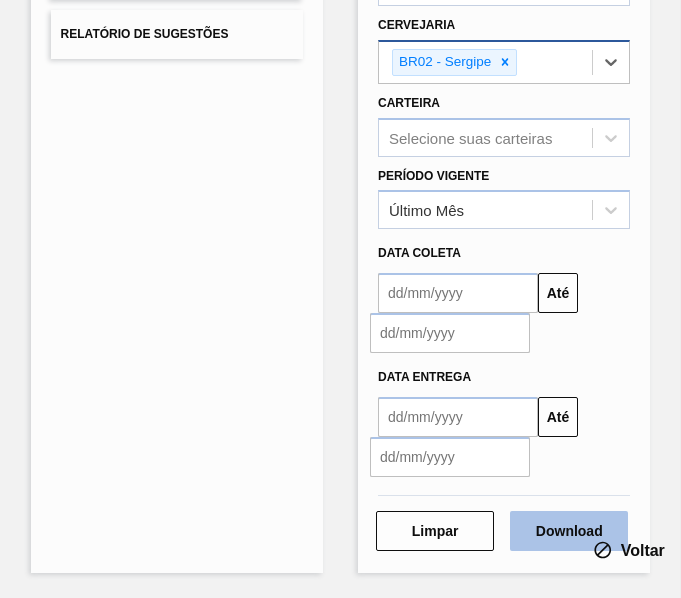 click on "Download" at bounding box center (569, 531) 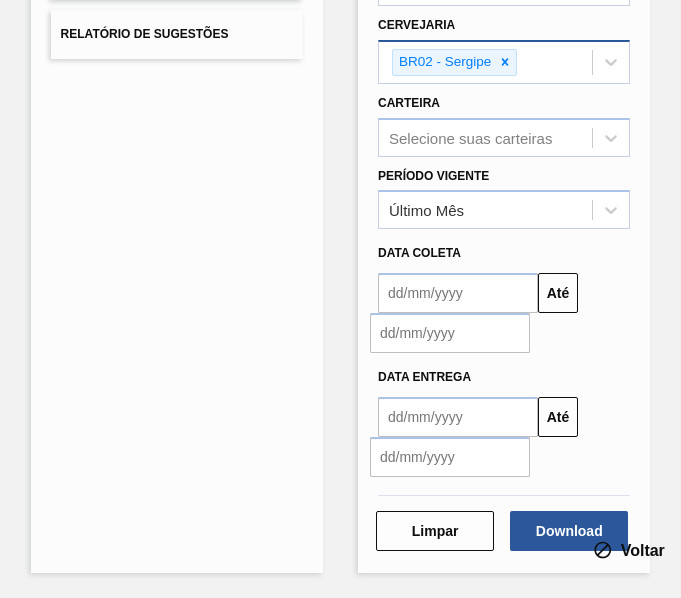 scroll, scrollTop: 343, scrollLeft: 0, axis: vertical 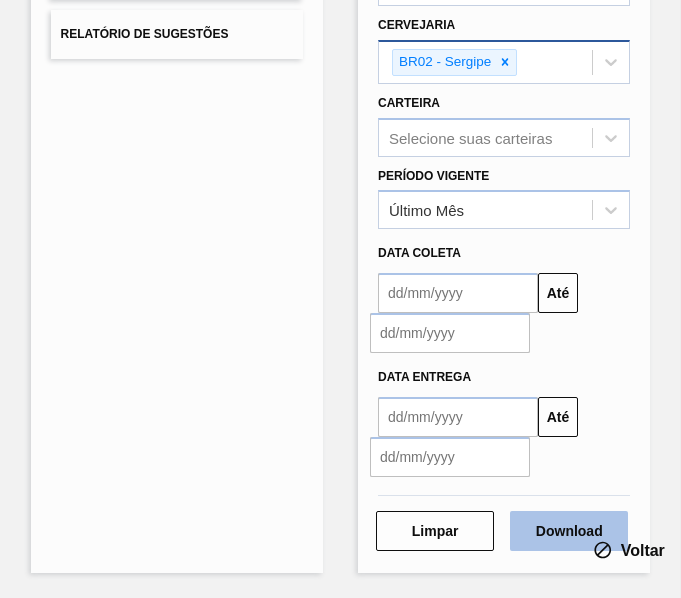 click on "Download" at bounding box center [569, 531] 